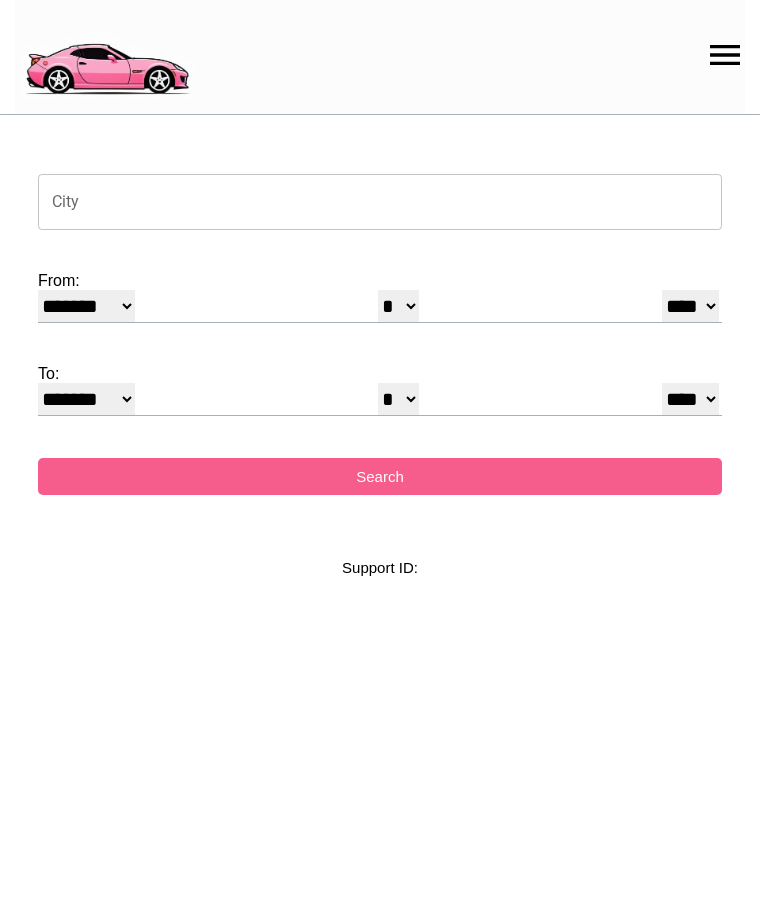 select on "*" 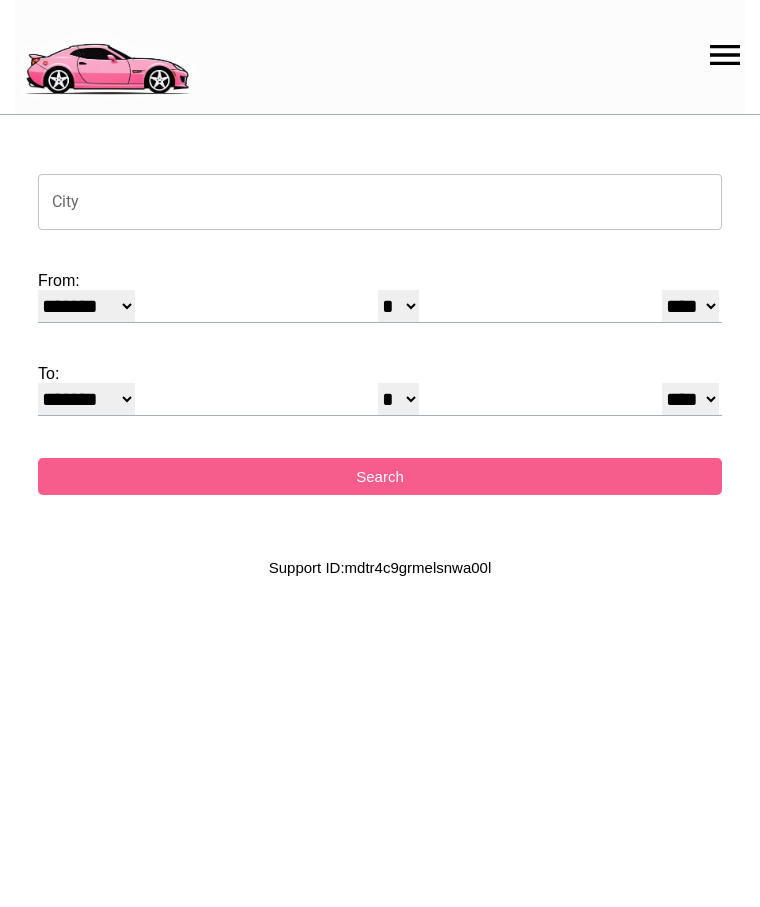 scroll, scrollTop: 0, scrollLeft: 0, axis: both 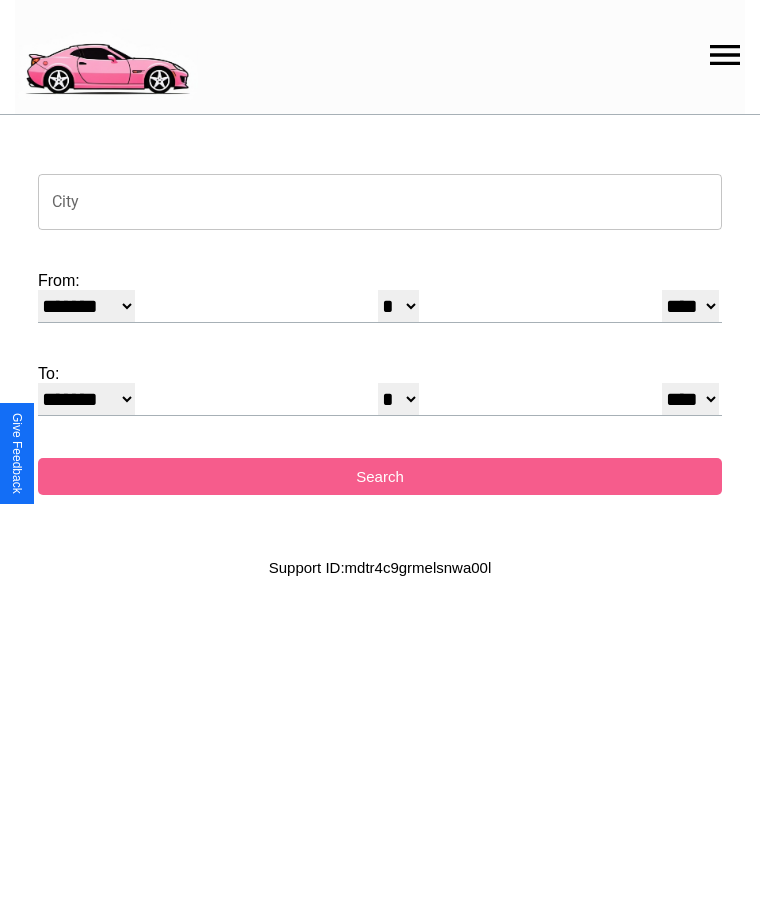 click 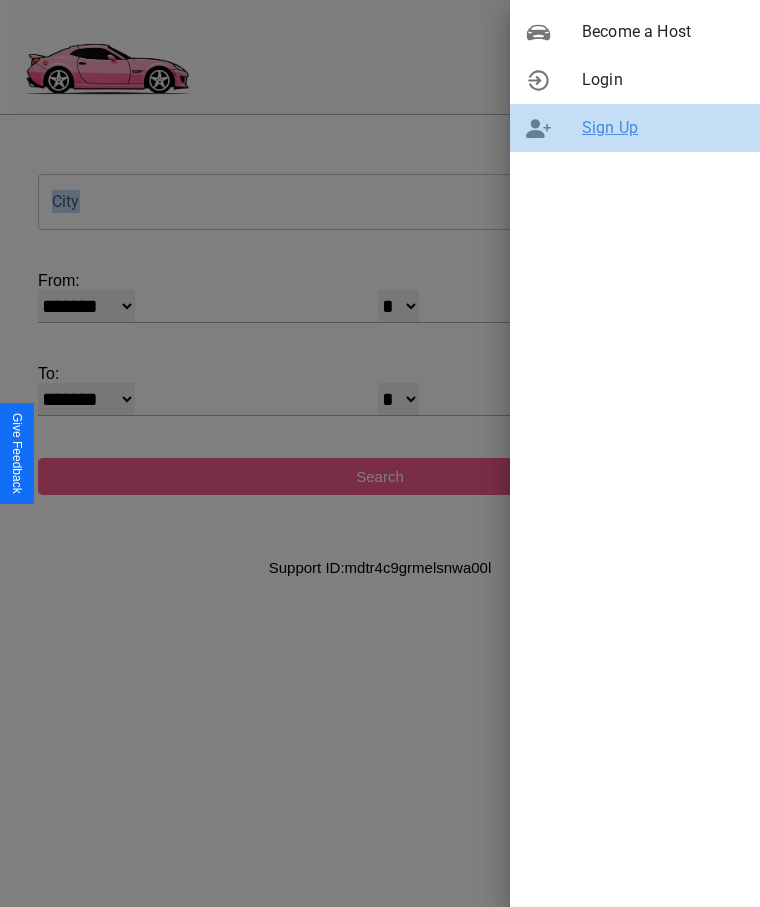 click on "Sign Up" at bounding box center (663, 128) 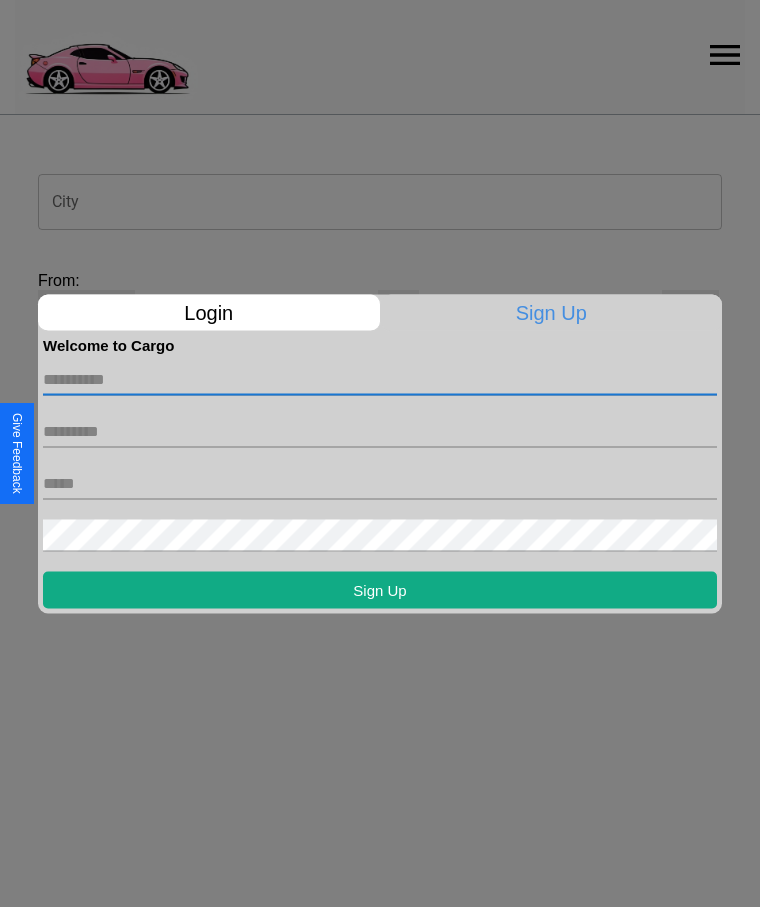 click at bounding box center [380, 379] 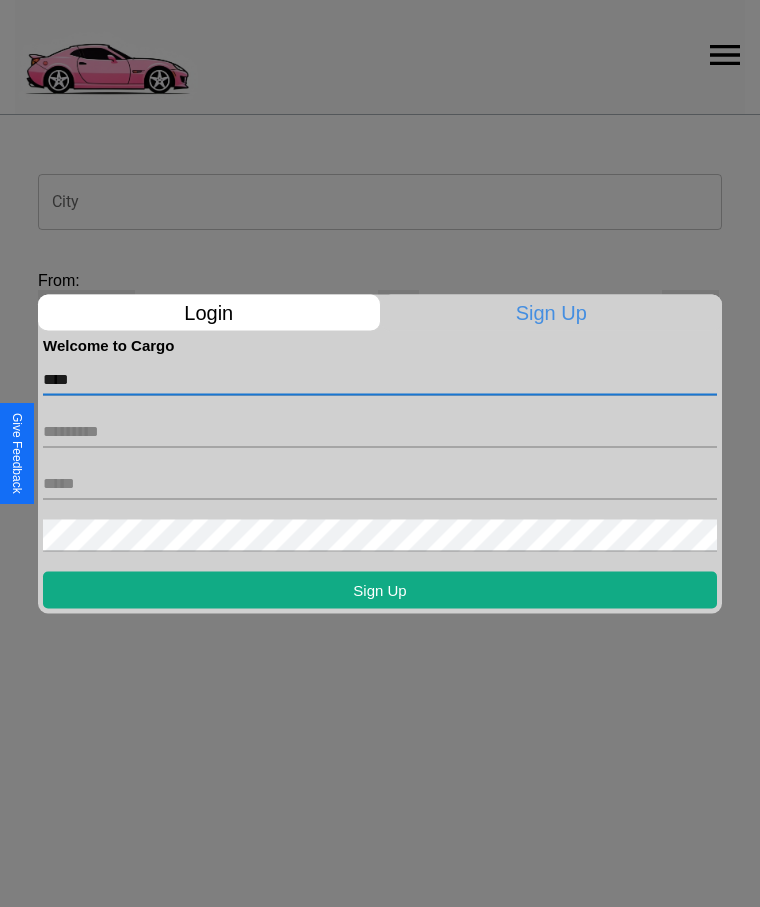 type on "****" 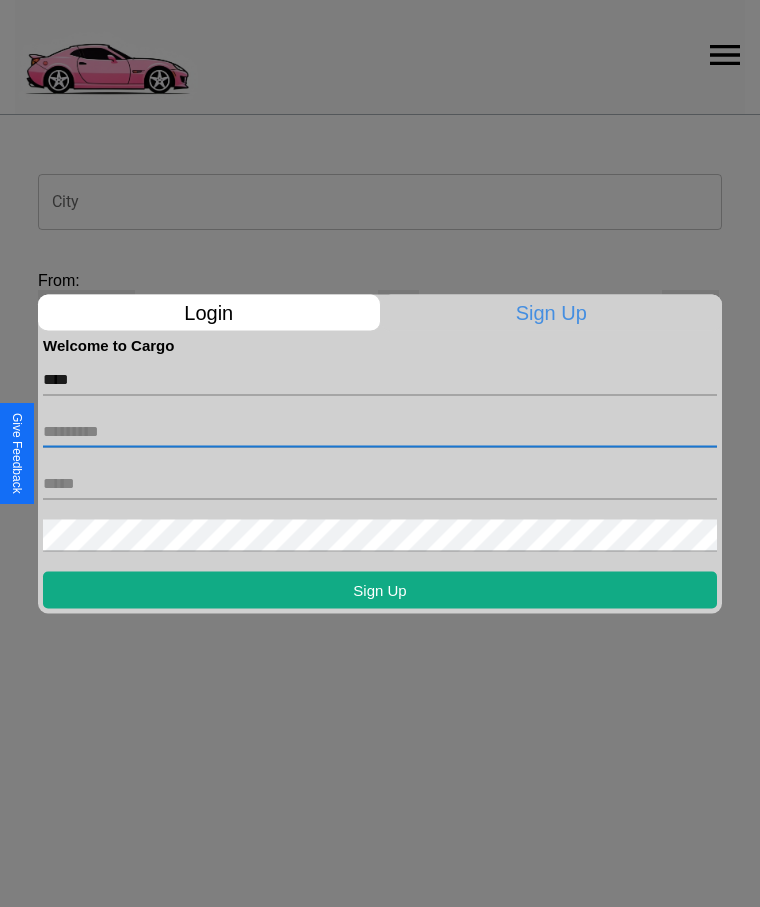 click at bounding box center (380, 431) 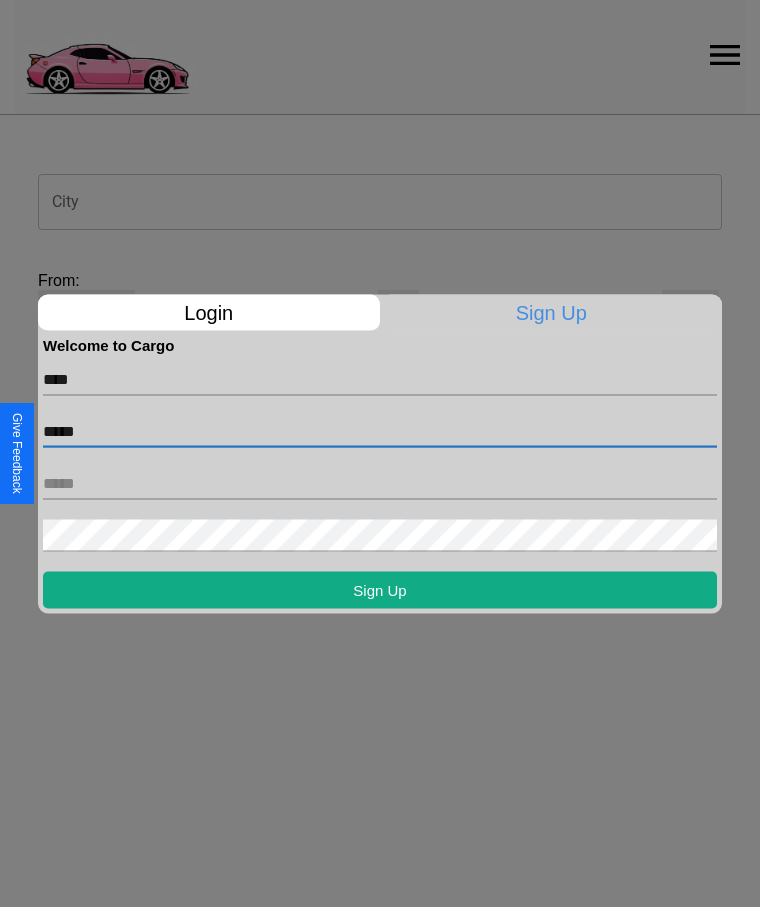 type on "*****" 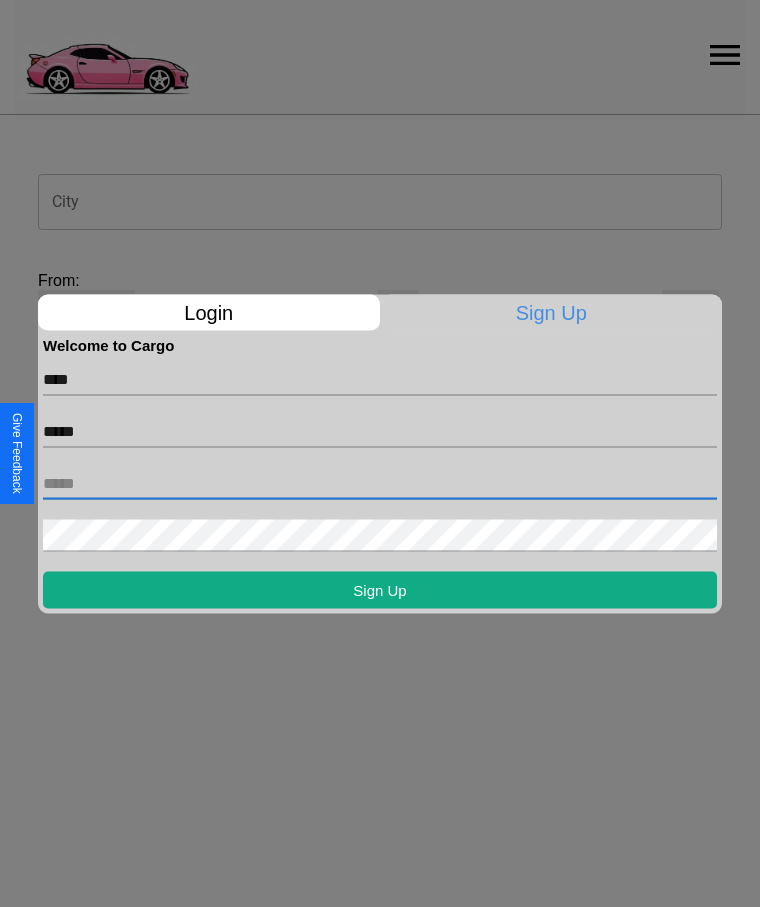 click at bounding box center [380, 483] 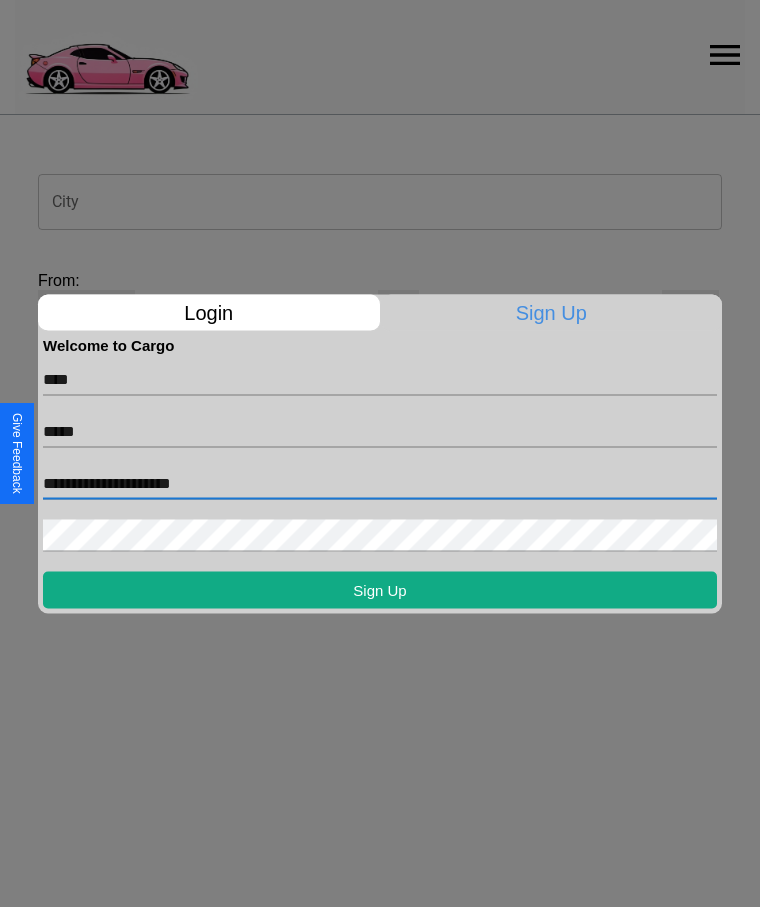 type on "**********" 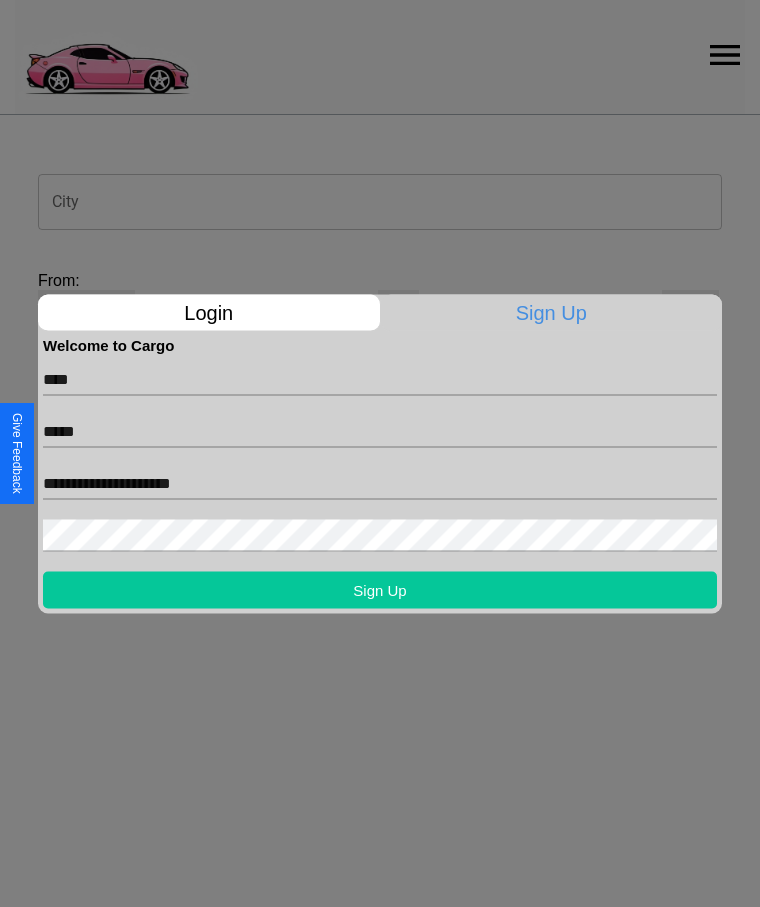 click on "Sign Up" at bounding box center [380, 589] 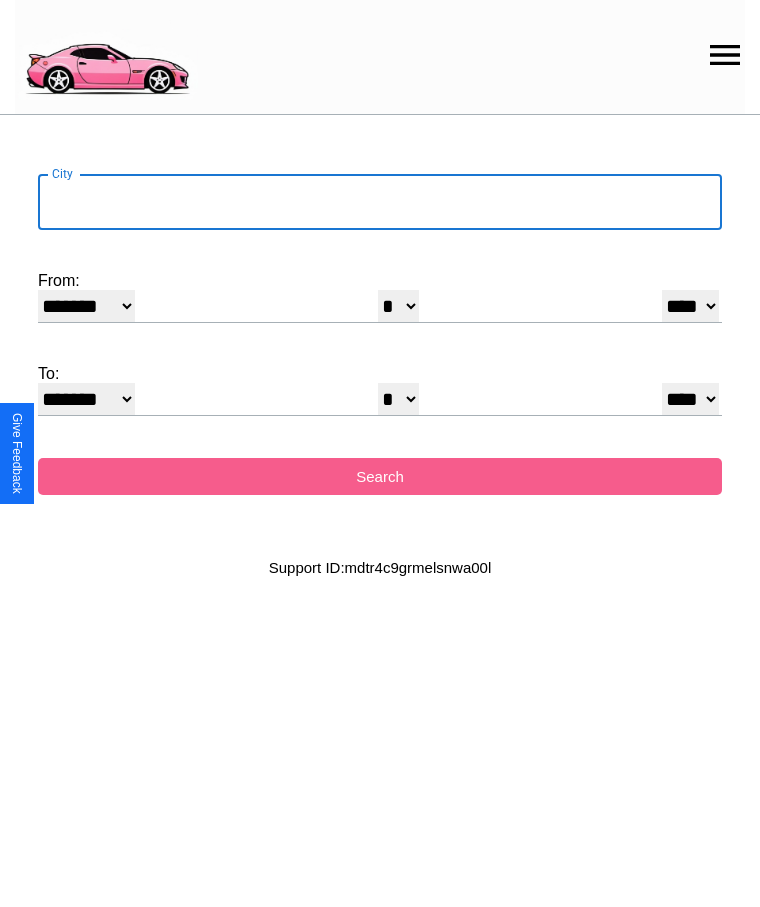 click on "City" at bounding box center (380, 202) 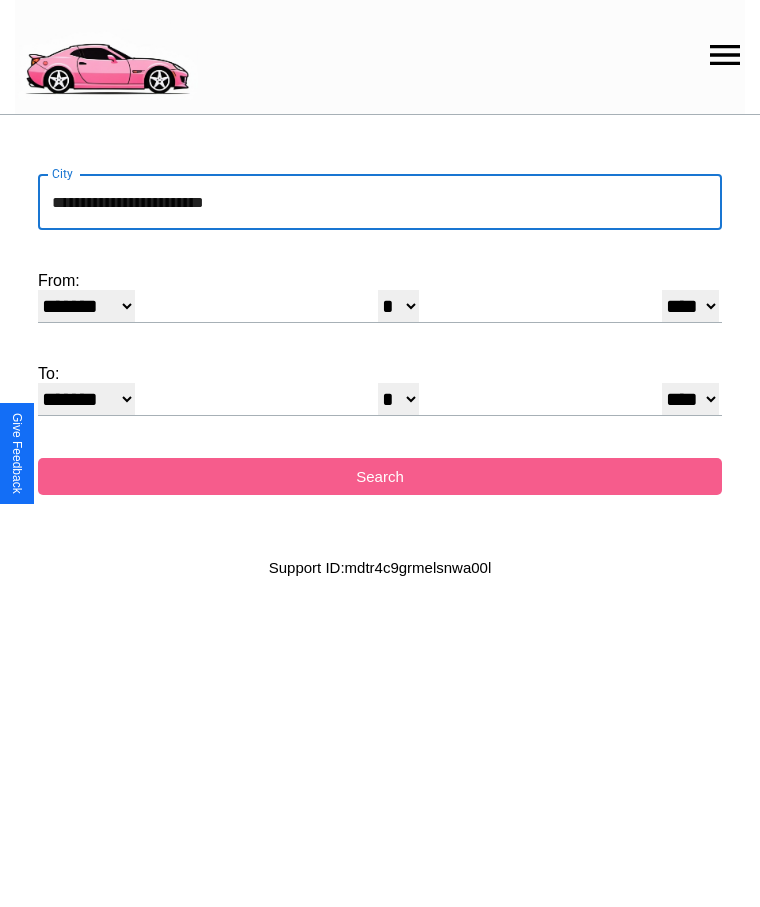 type on "**********" 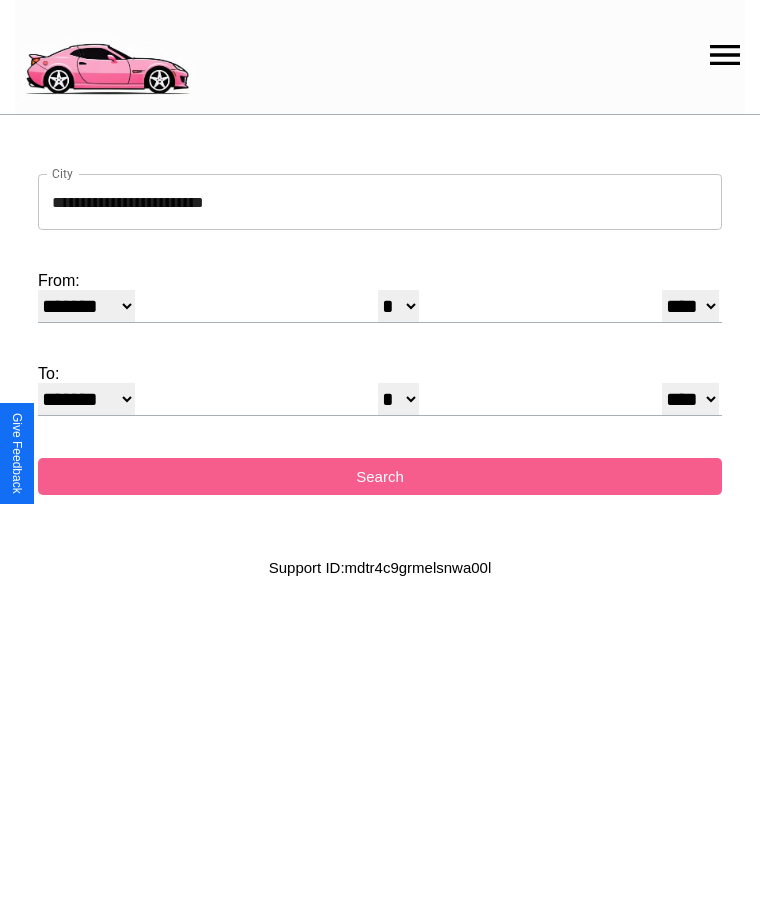 click on "******* ******** ***** ***** *** **** **** ****** ********* ******* ******** ********" at bounding box center [86, 306] 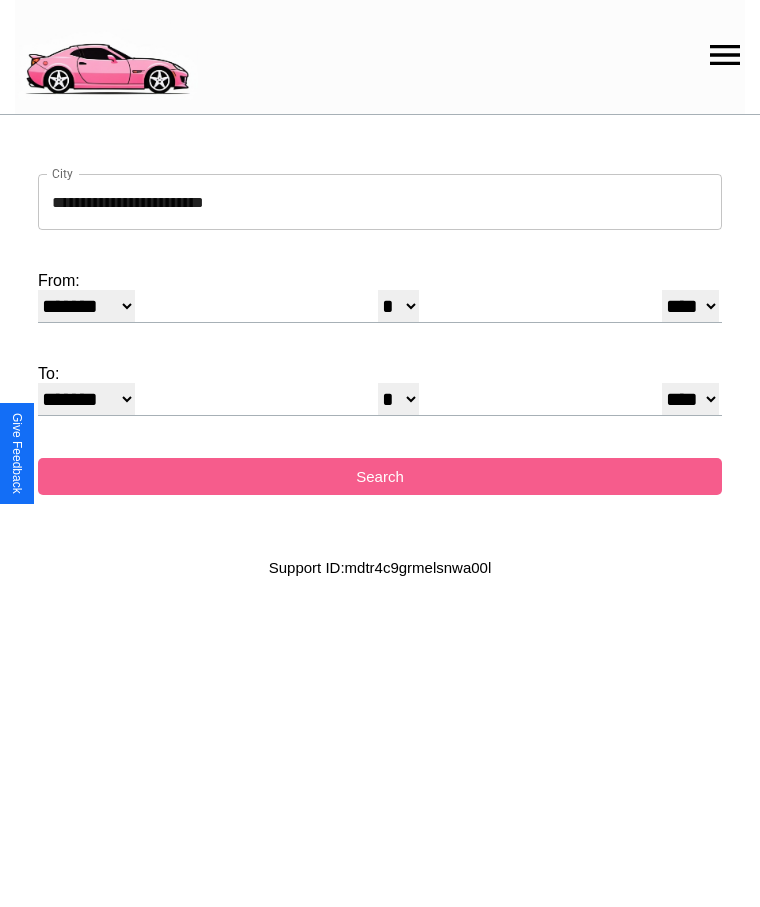 select on "*" 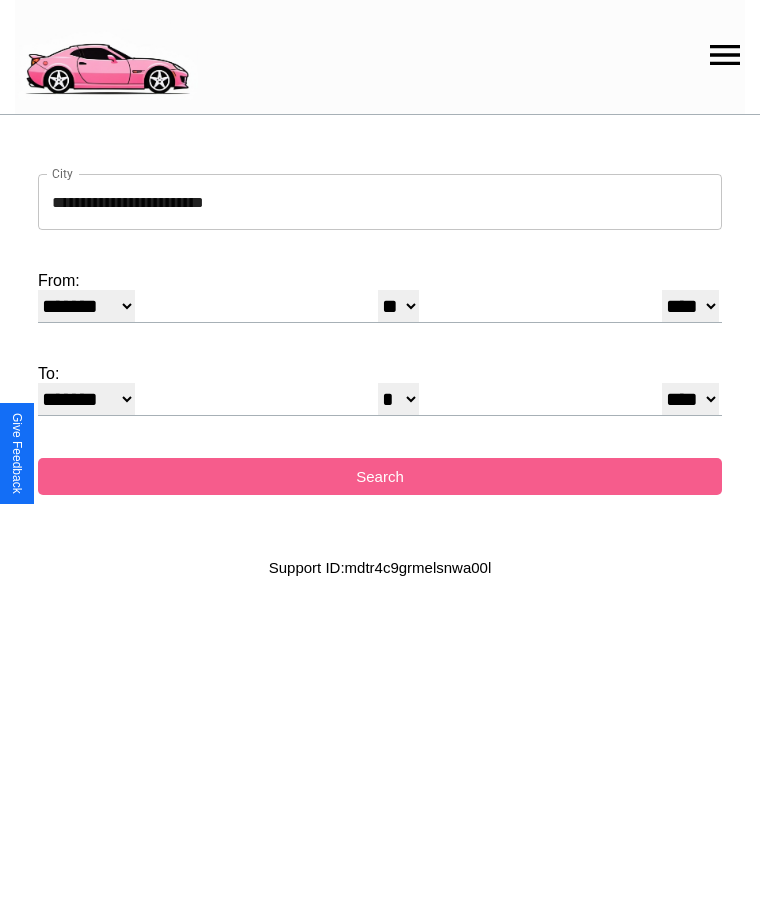 click on "**** **** **** **** **** **** **** **** **** ****" at bounding box center [690, 306] 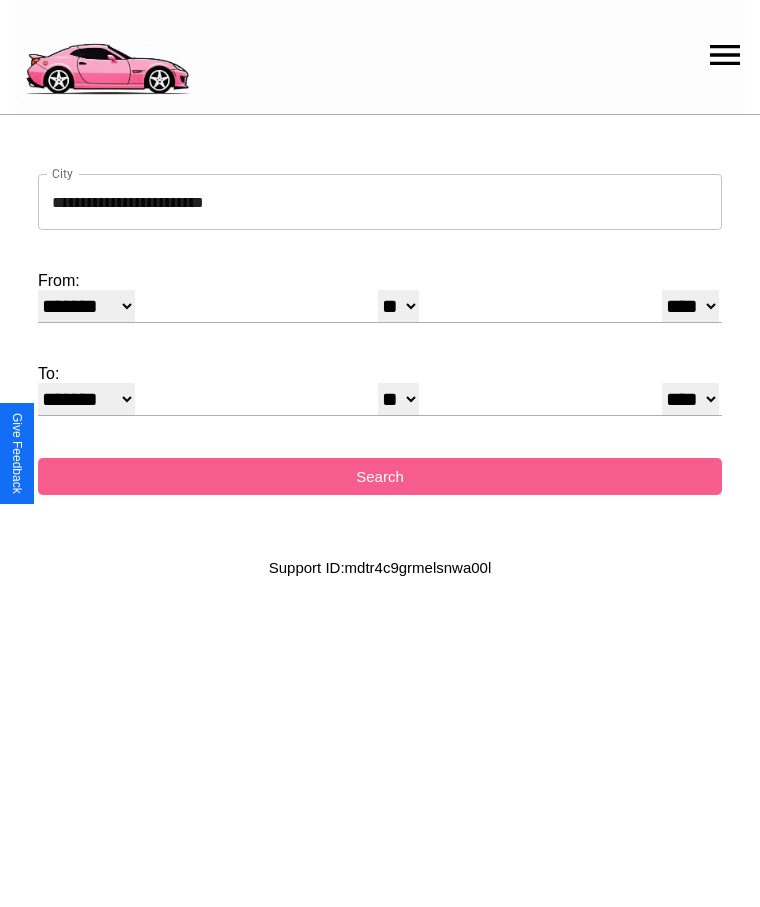 click on "* * * * * * * * * ** ** ** ** ** ** ** ** ** ** ** ** ** ** ** ** ** ** ** ** ** **" at bounding box center (398, 399) 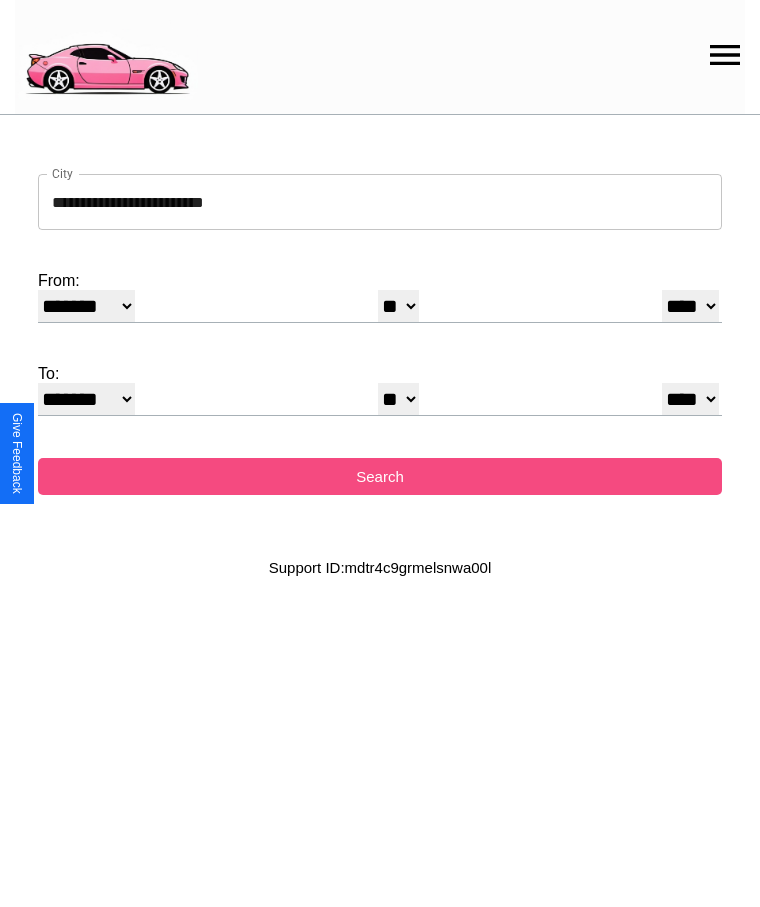 click on "Search" at bounding box center [380, 476] 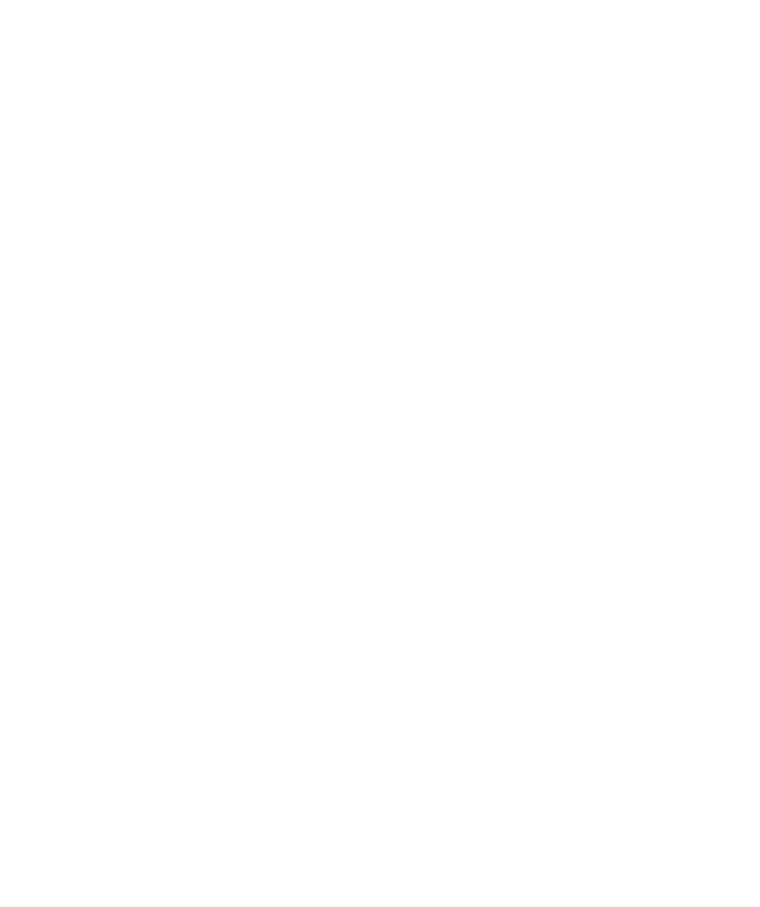 scroll, scrollTop: 0, scrollLeft: 0, axis: both 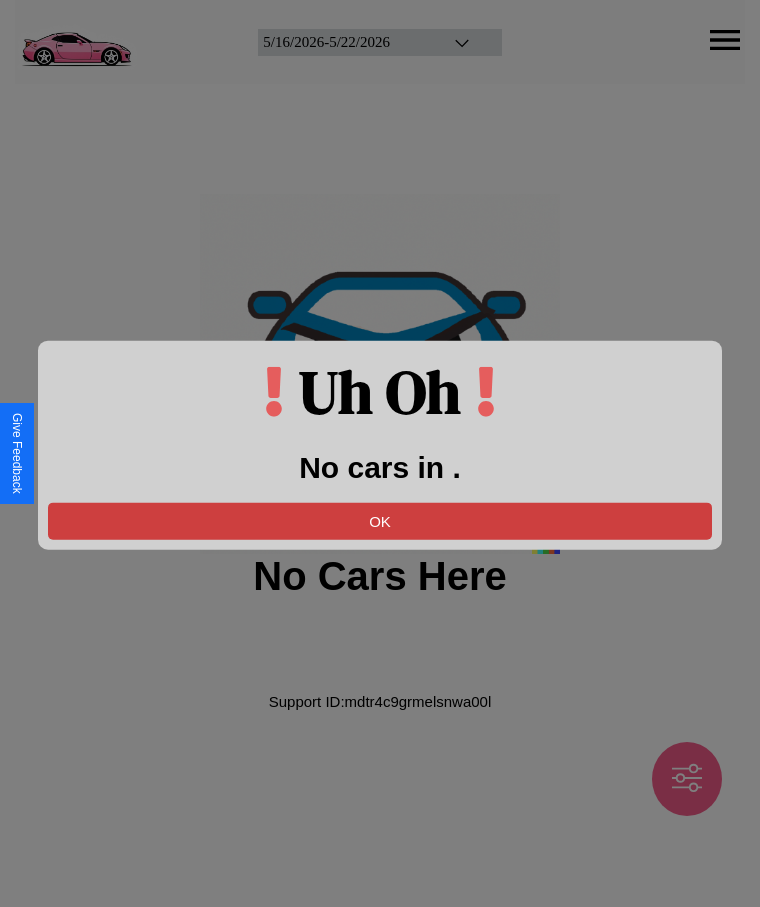 click on "OK" at bounding box center [380, 520] 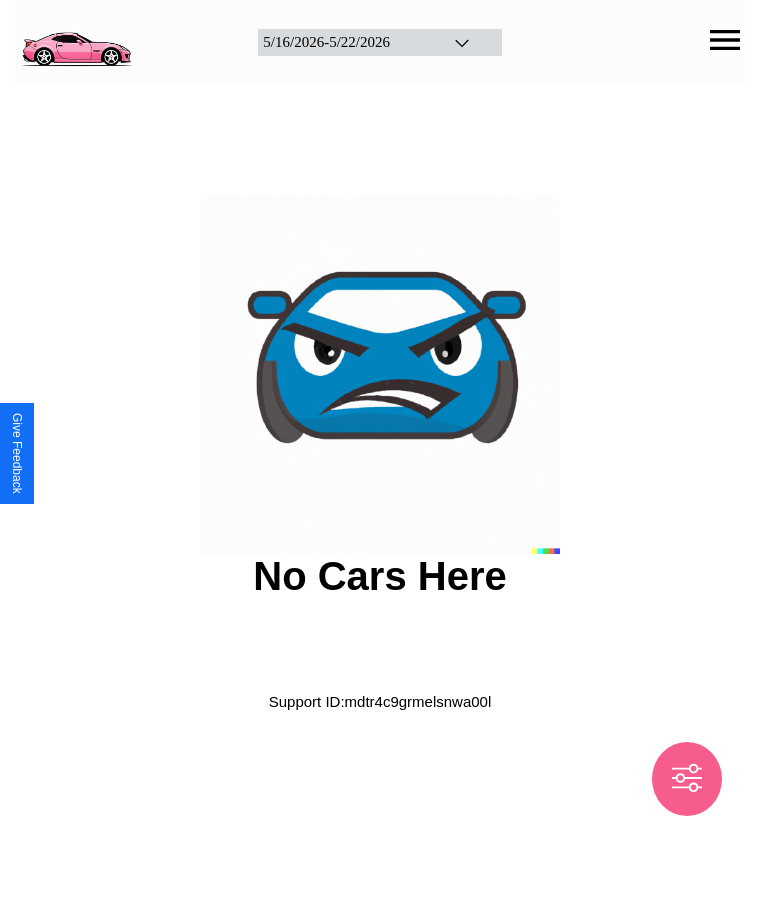 click at bounding box center [76, 40] 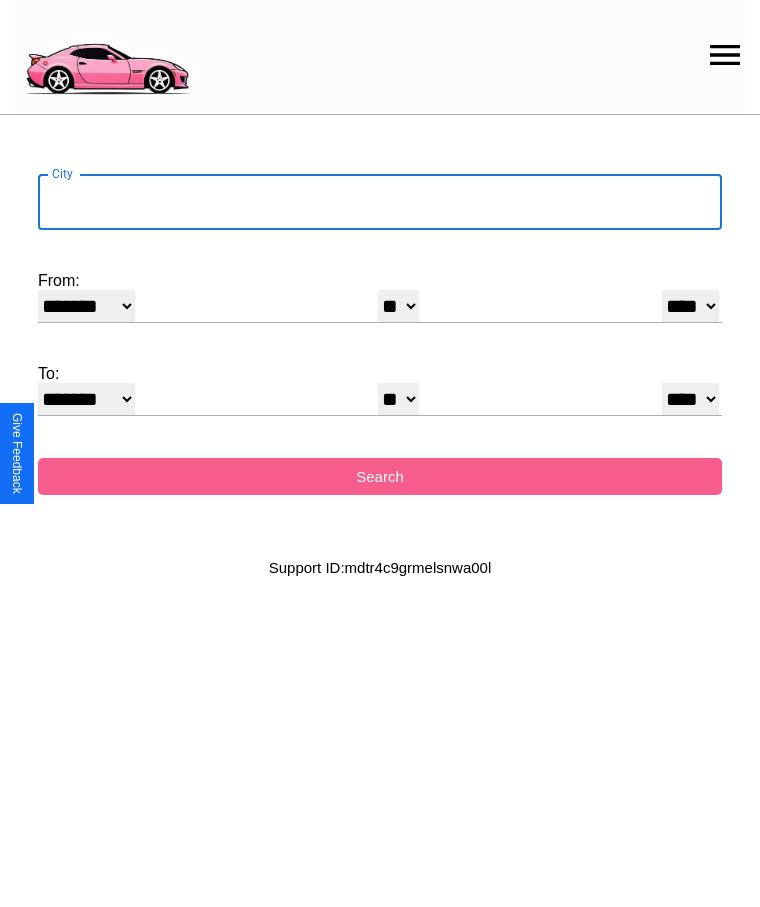 click on "City" at bounding box center [380, 202] 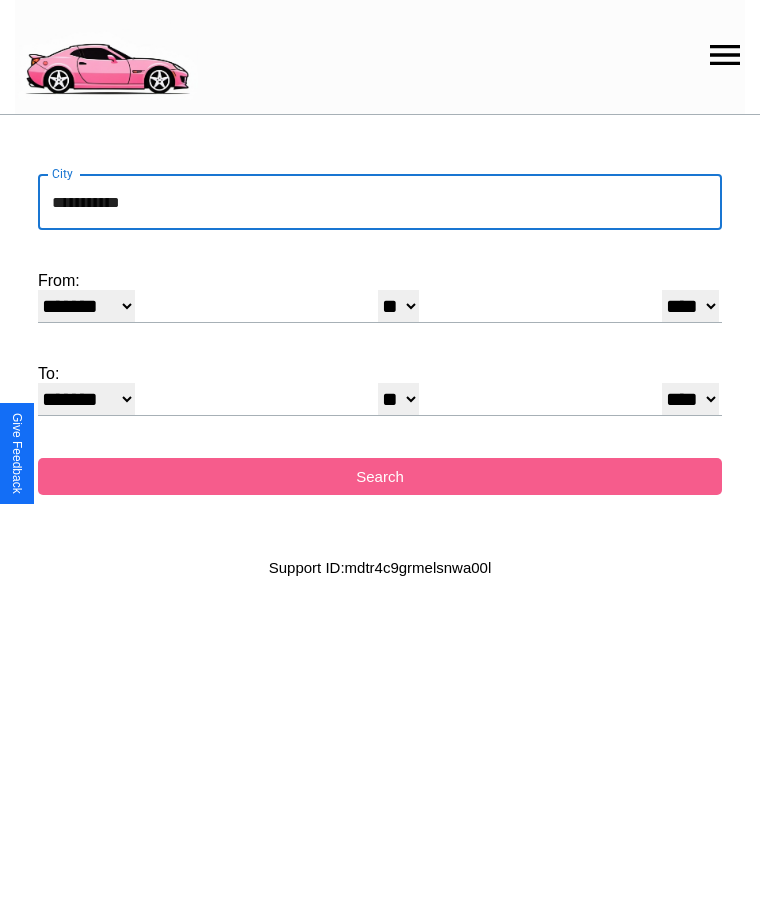 type on "**********" 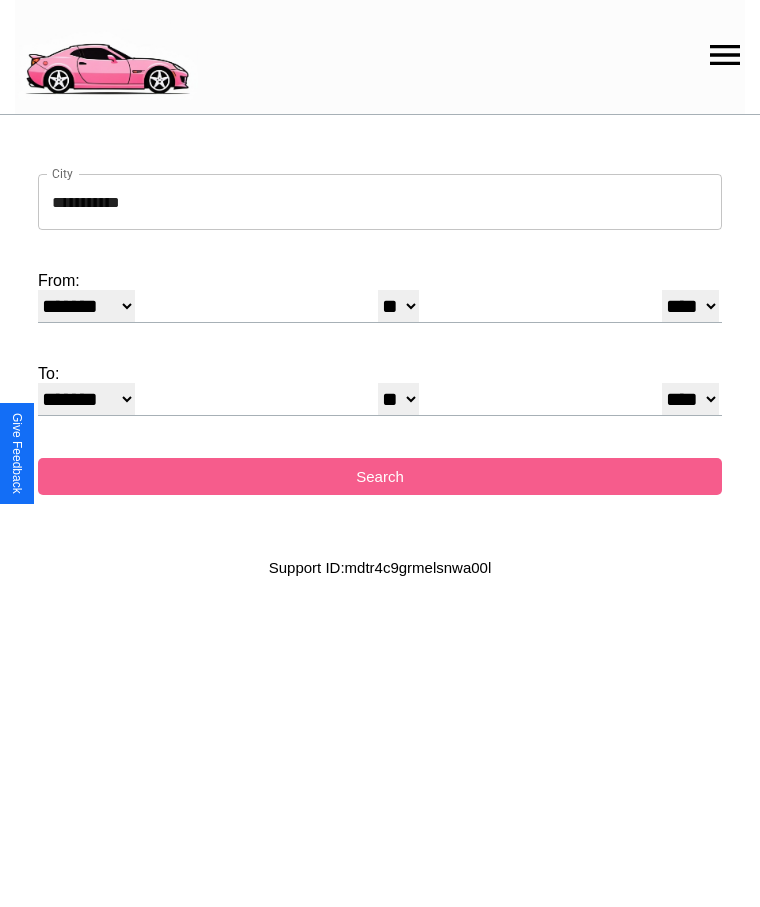 click on "******* ******** ***** ***** *** **** **** ****** ********* ******* ******** ********" at bounding box center (86, 306) 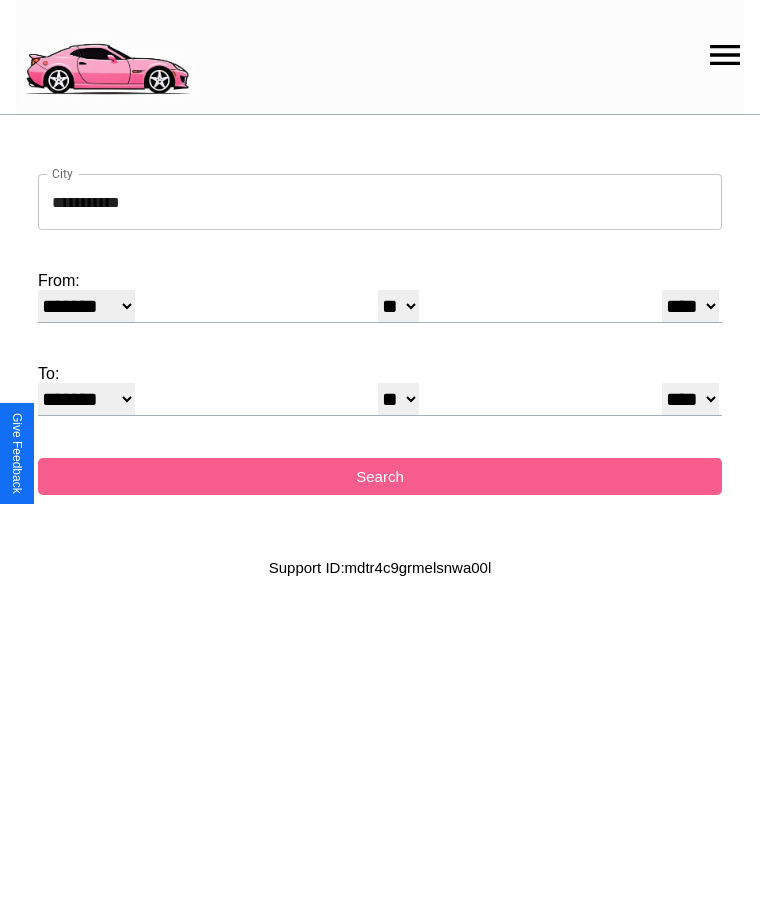 click on "* * * * * * * * * ** ** ** ** ** ** ** ** ** ** ** ** ** ** ** ** ** ** ** ** ** **" at bounding box center [398, 306] 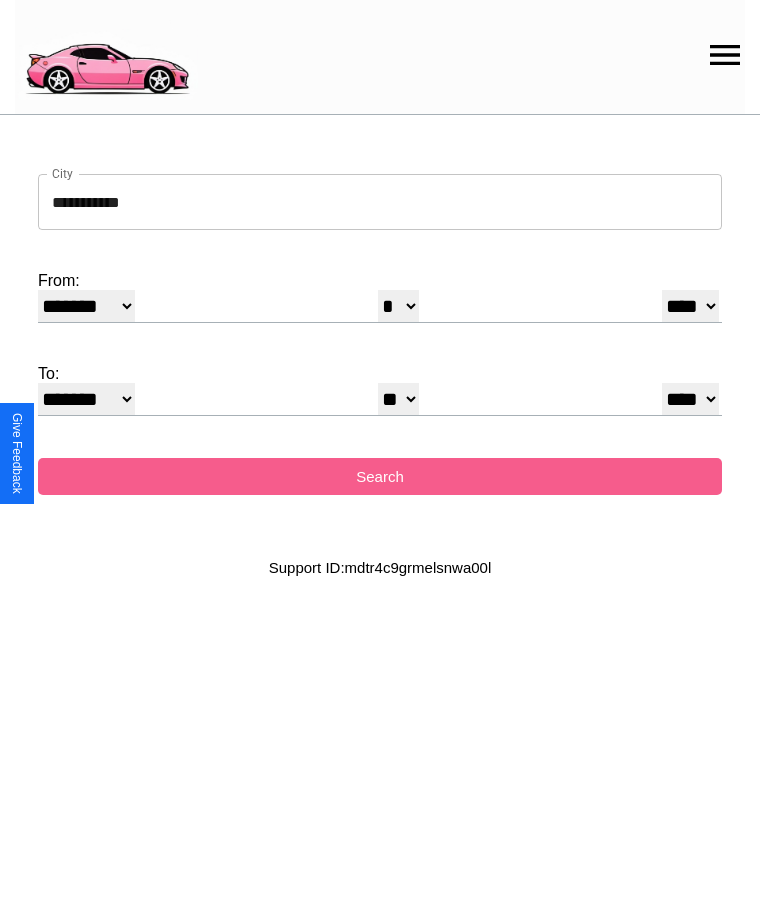 click on "**** **** **** **** **** **** **** **** **** ****" at bounding box center (690, 306) 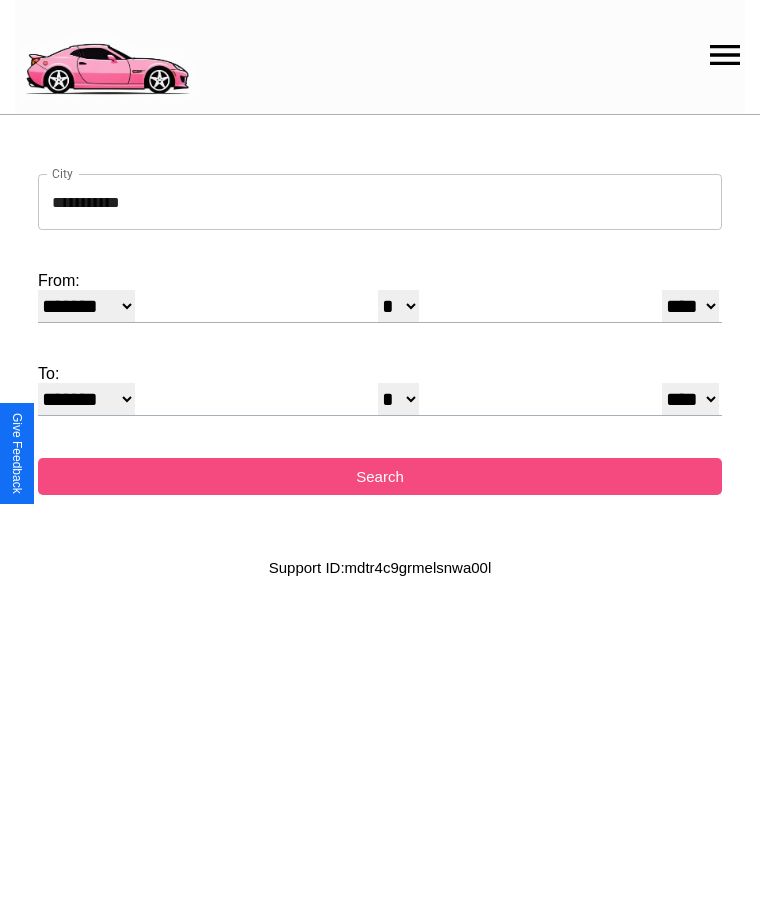 click on "Search" at bounding box center (380, 476) 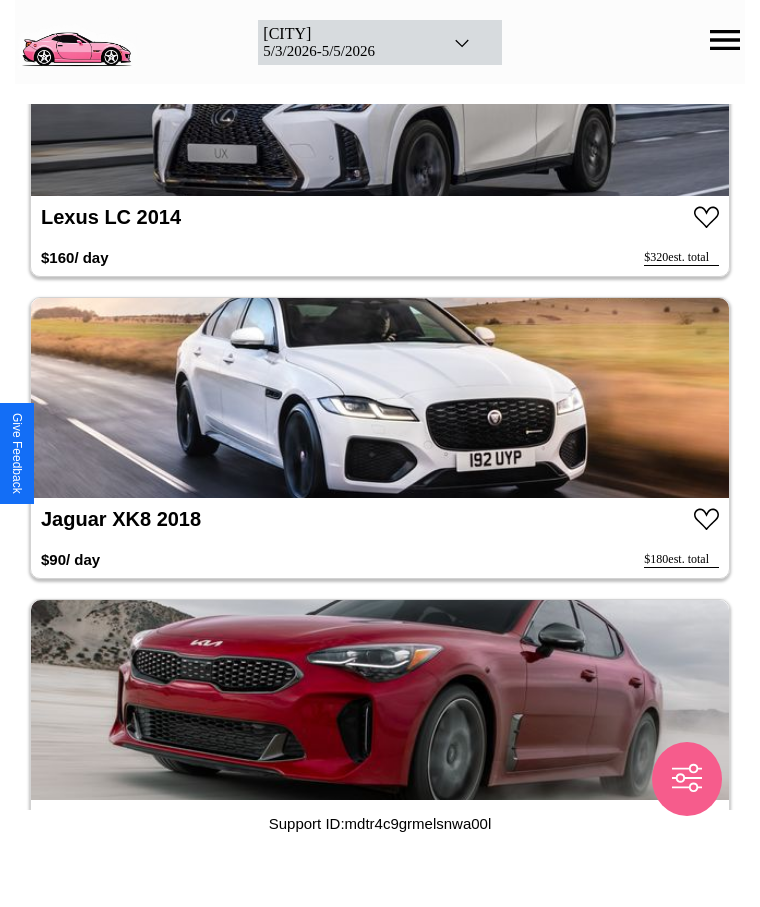 scroll, scrollTop: 4952, scrollLeft: 0, axis: vertical 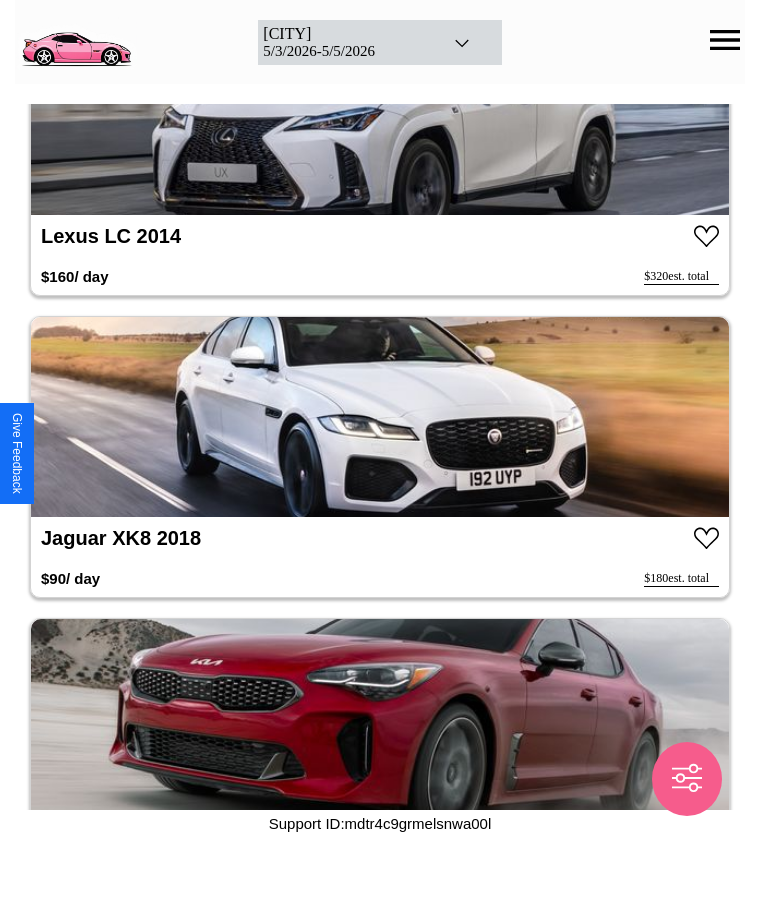 click at bounding box center [380, 417] 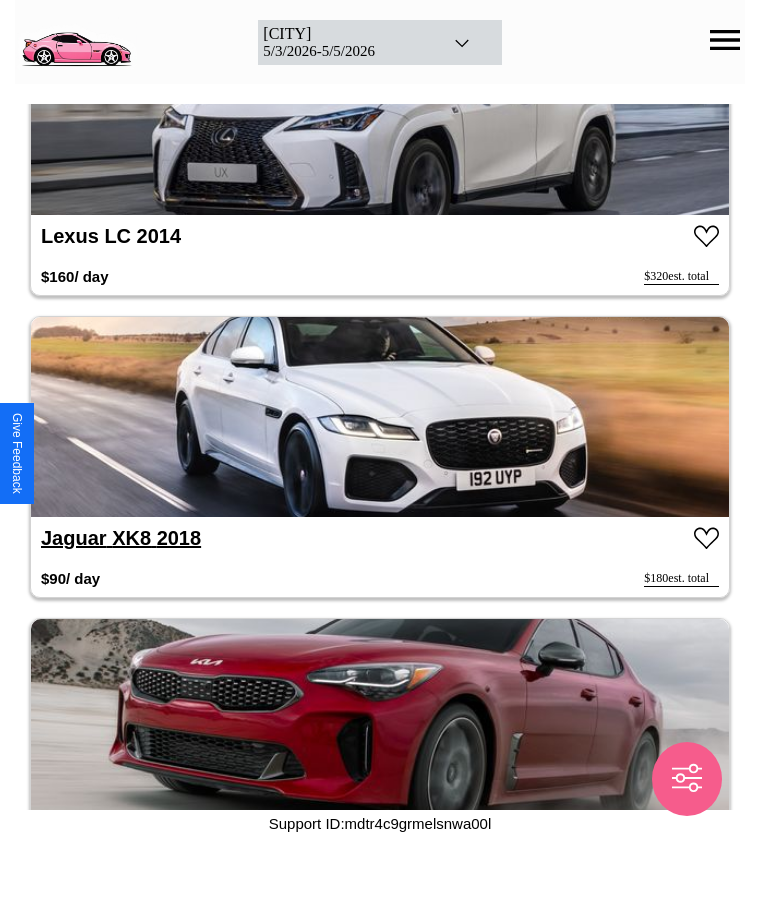 click on "Jaguar   XK8   2018" at bounding box center [121, 538] 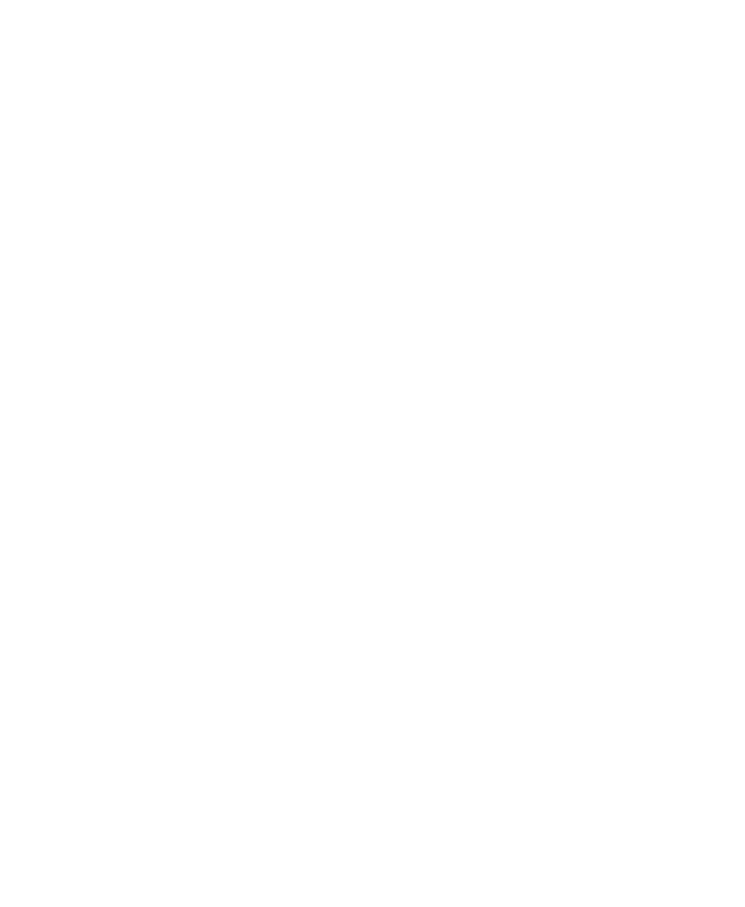 scroll, scrollTop: 0, scrollLeft: 0, axis: both 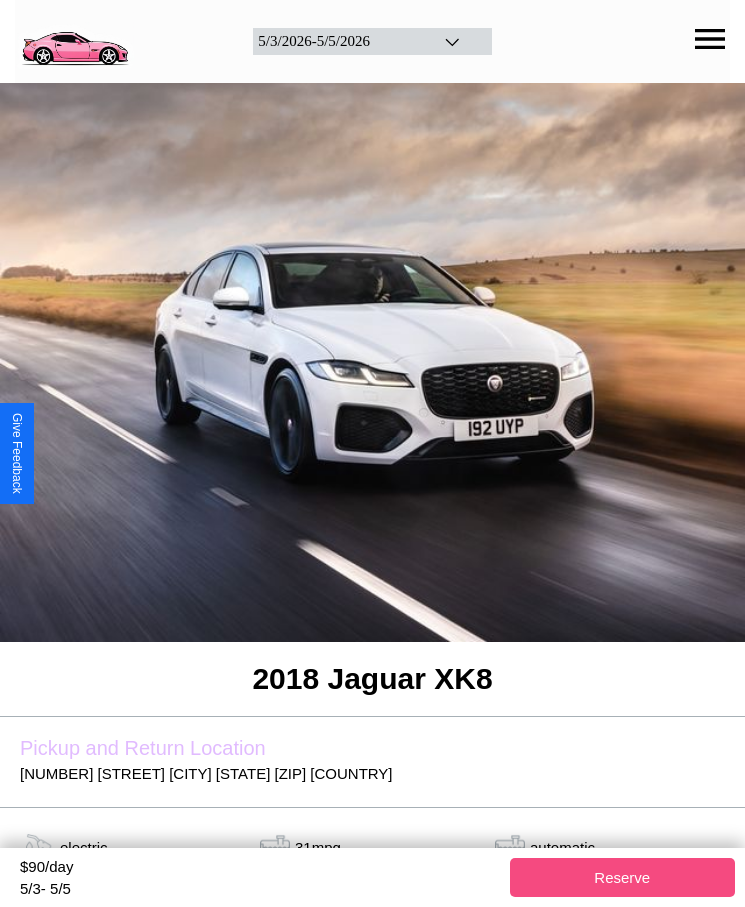 click on "Reserve" at bounding box center [623, 877] 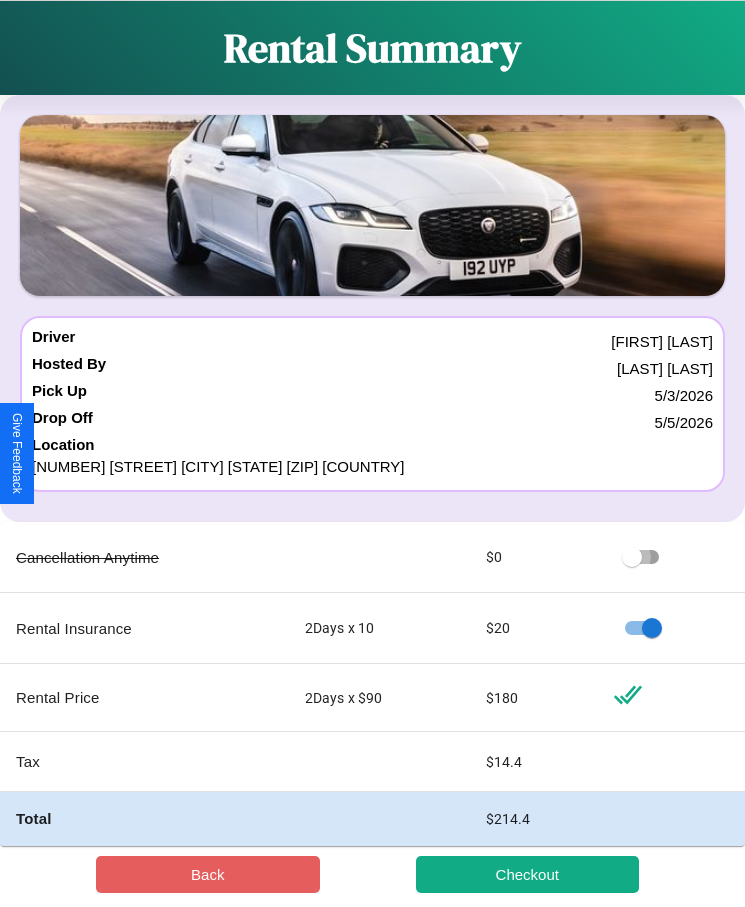 scroll, scrollTop: 23, scrollLeft: 0, axis: vertical 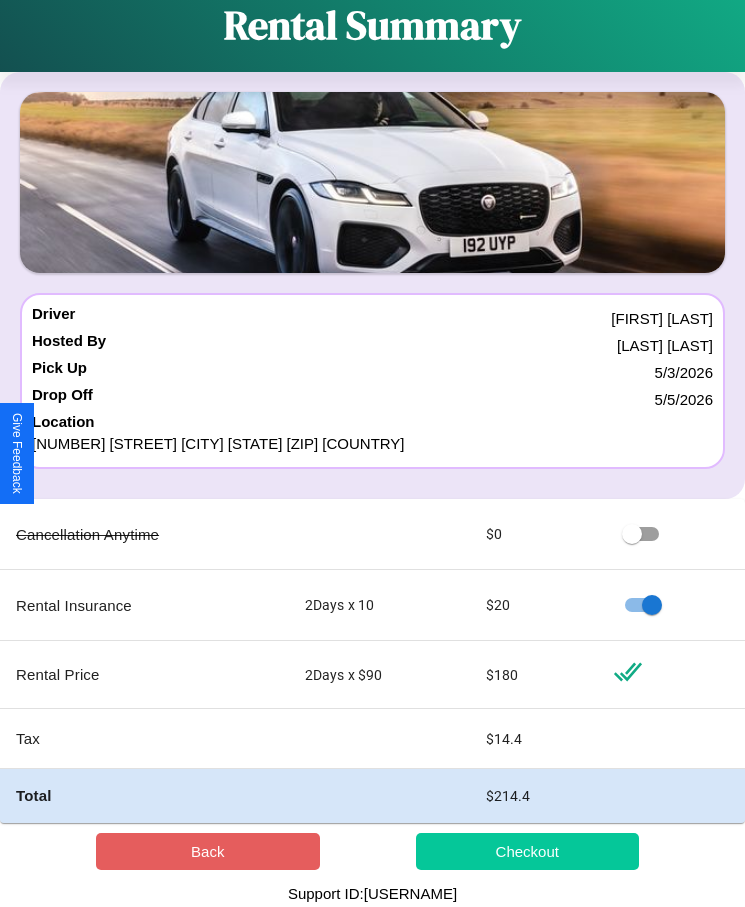 click on "Checkout" at bounding box center [528, 851] 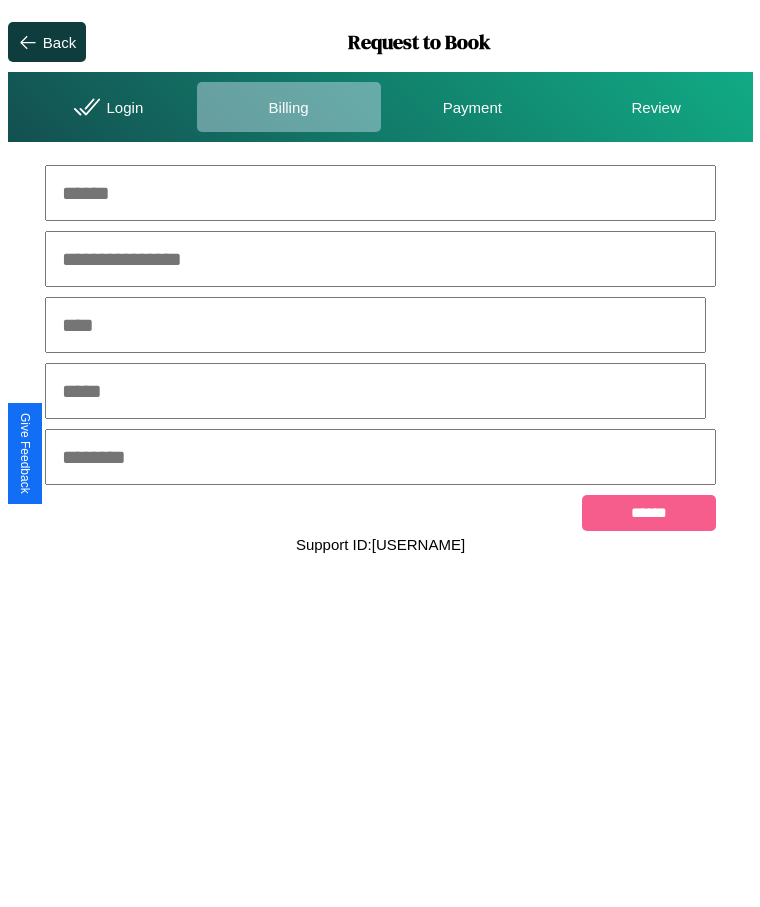 scroll, scrollTop: 0, scrollLeft: 0, axis: both 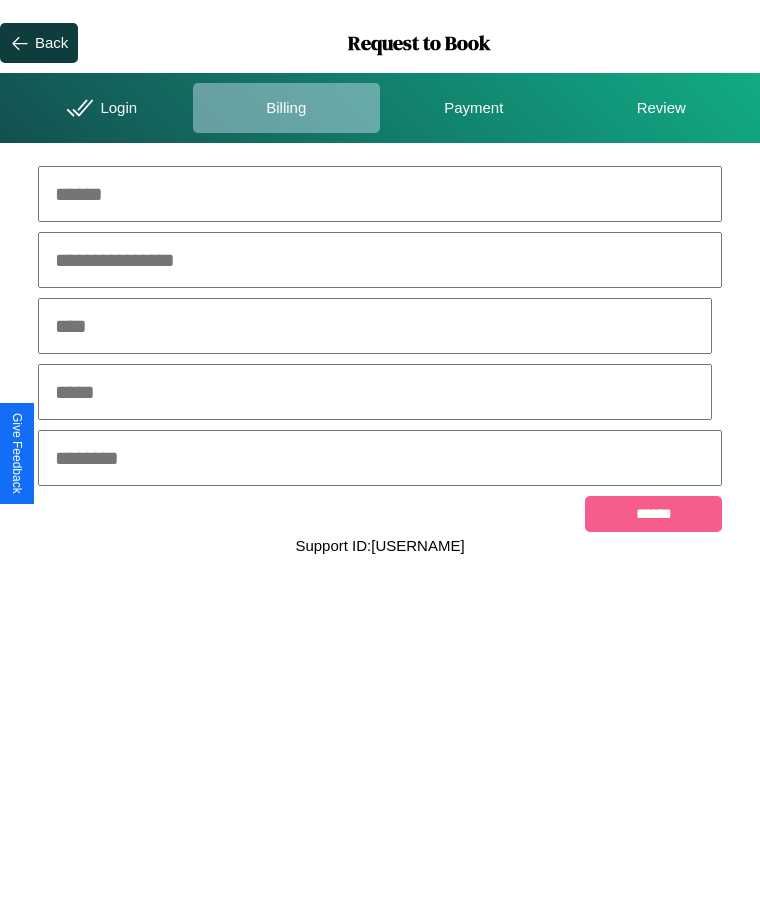 click at bounding box center [380, 194] 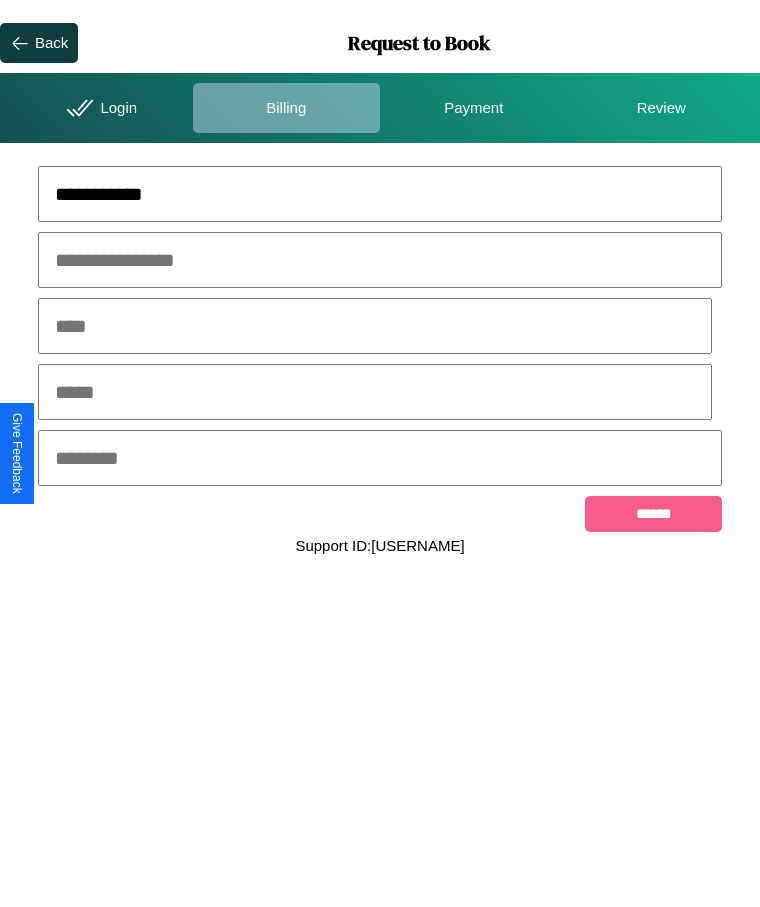type on "**********" 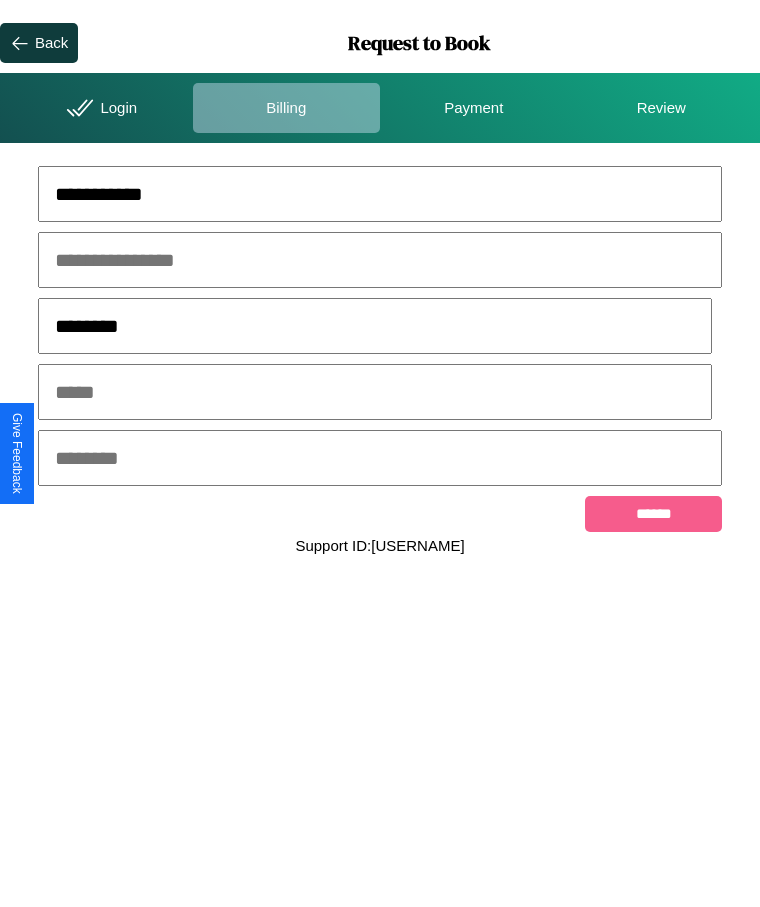 type on "********" 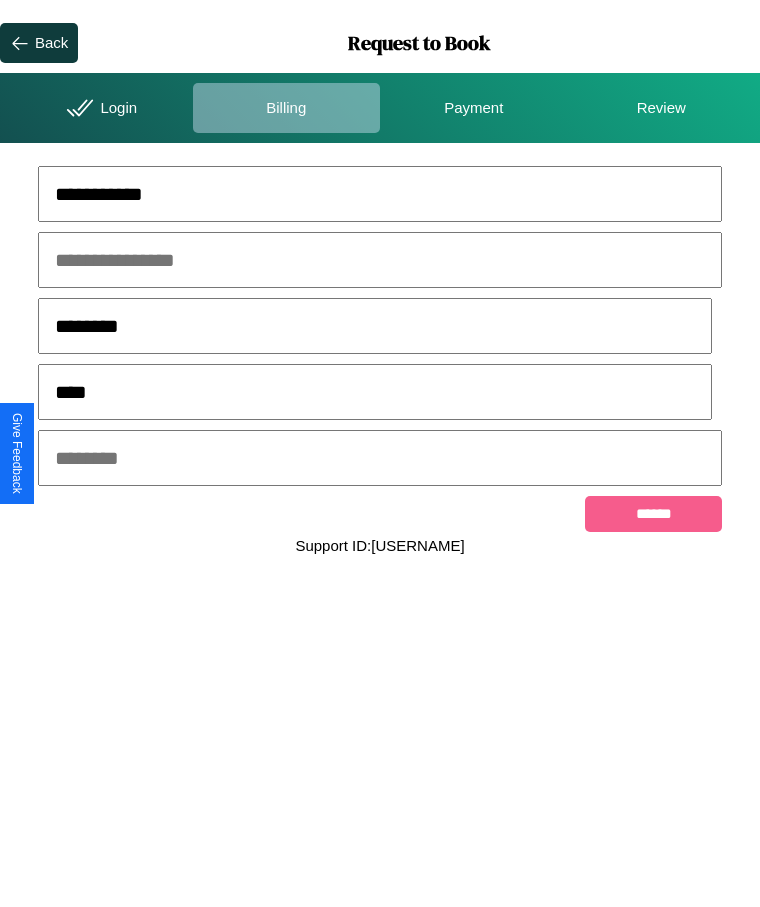 type on "****" 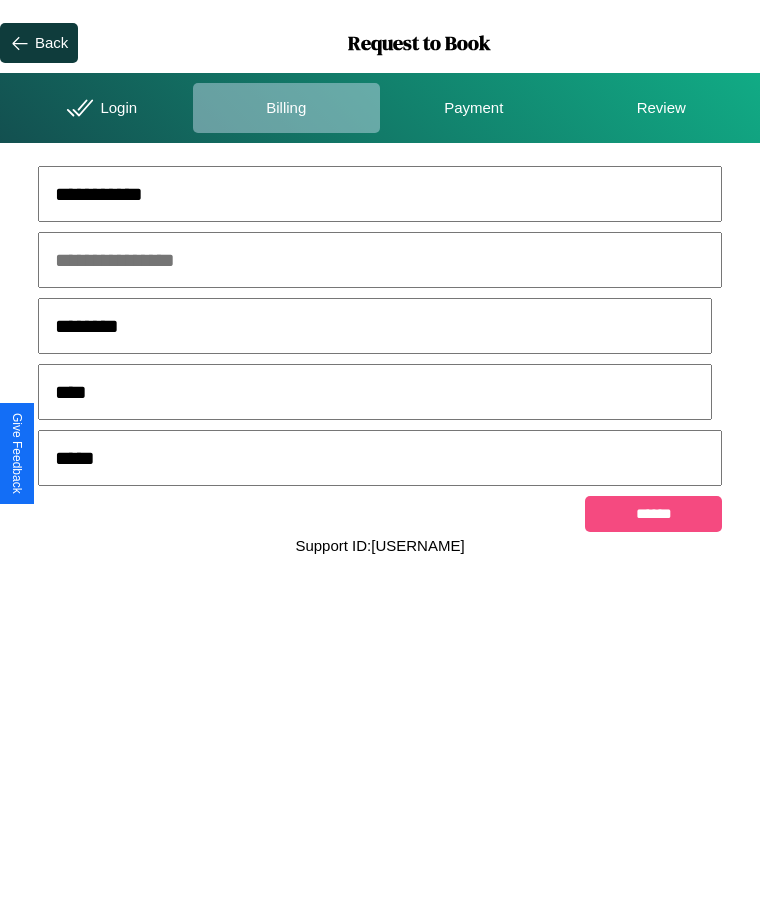 type on "*****" 